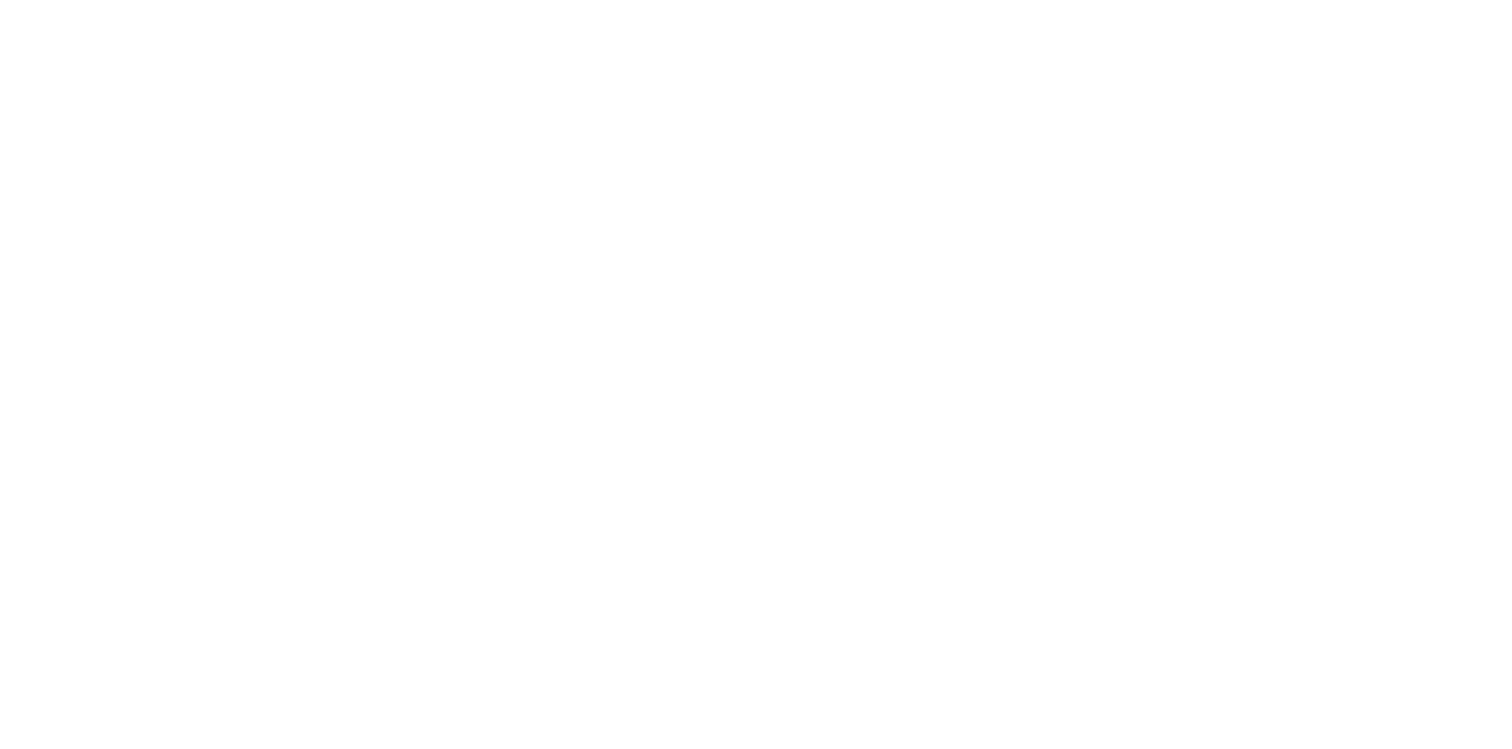 scroll, scrollTop: 0, scrollLeft: 0, axis: both 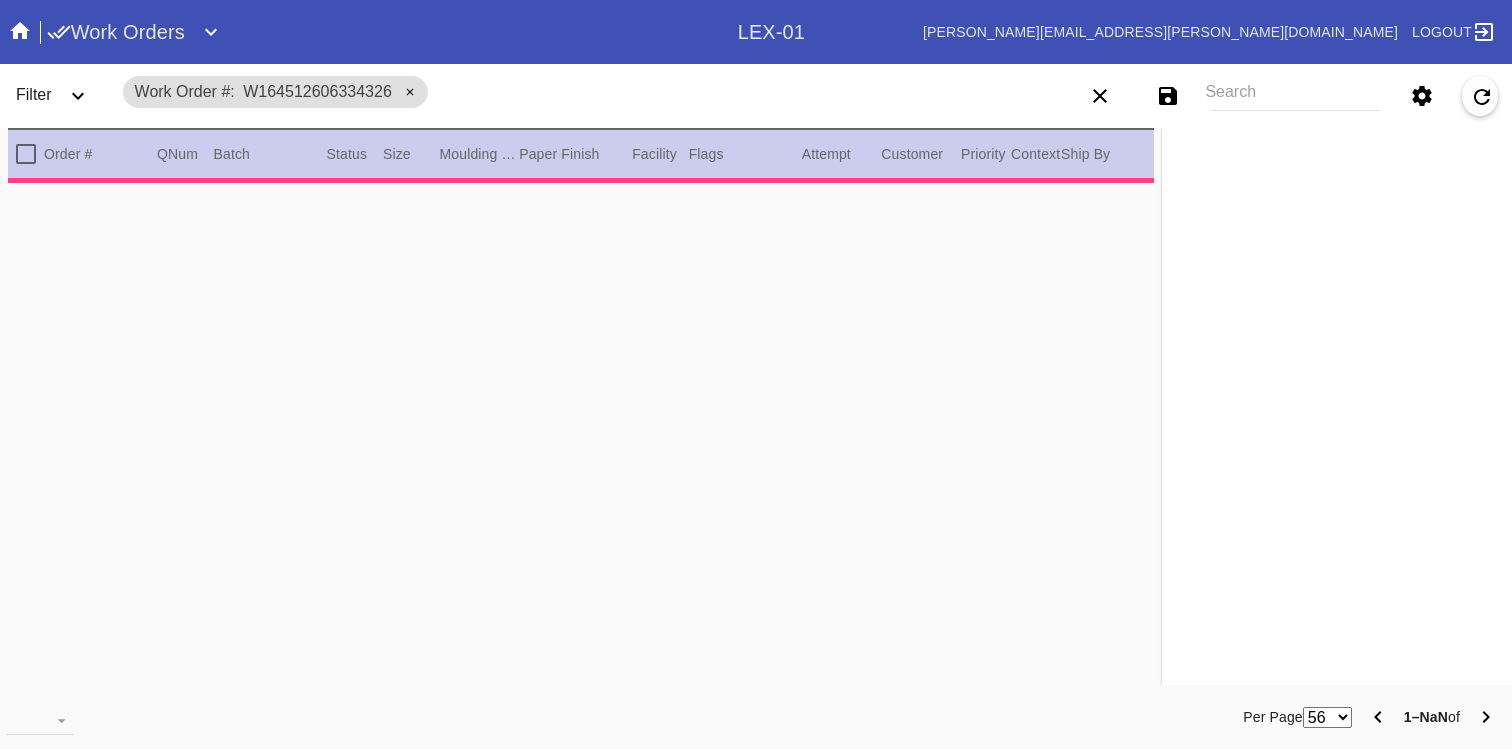 type on "10.0" 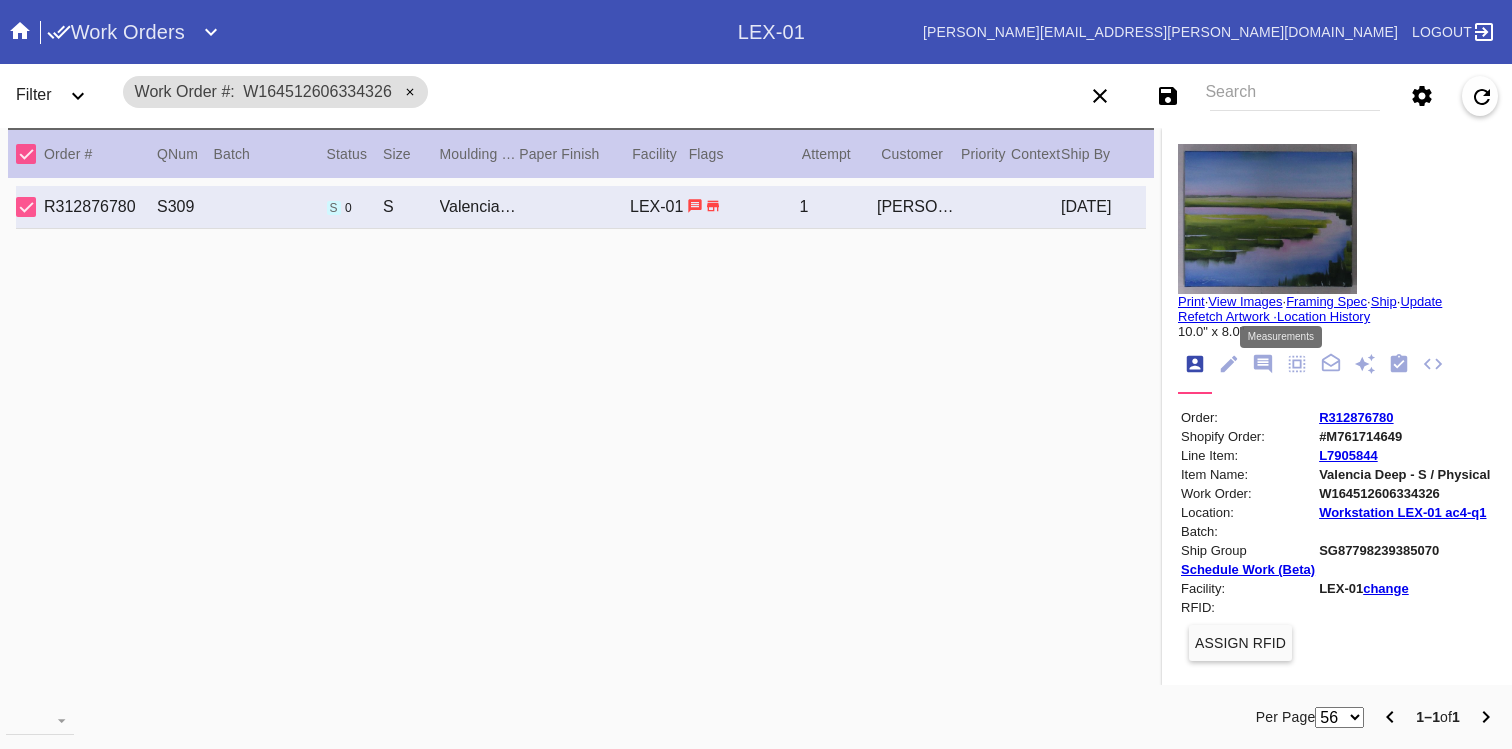 click 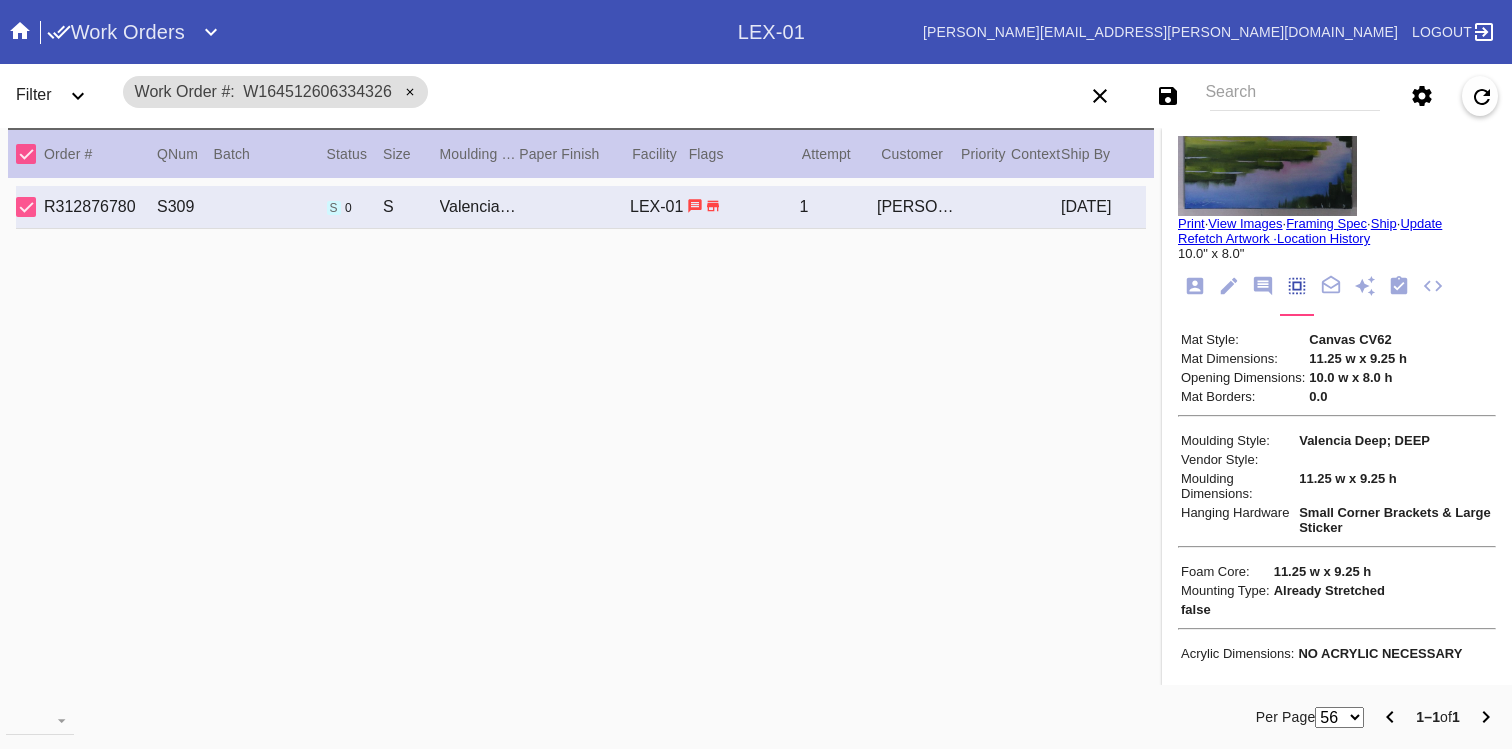 scroll, scrollTop: 82, scrollLeft: 0, axis: vertical 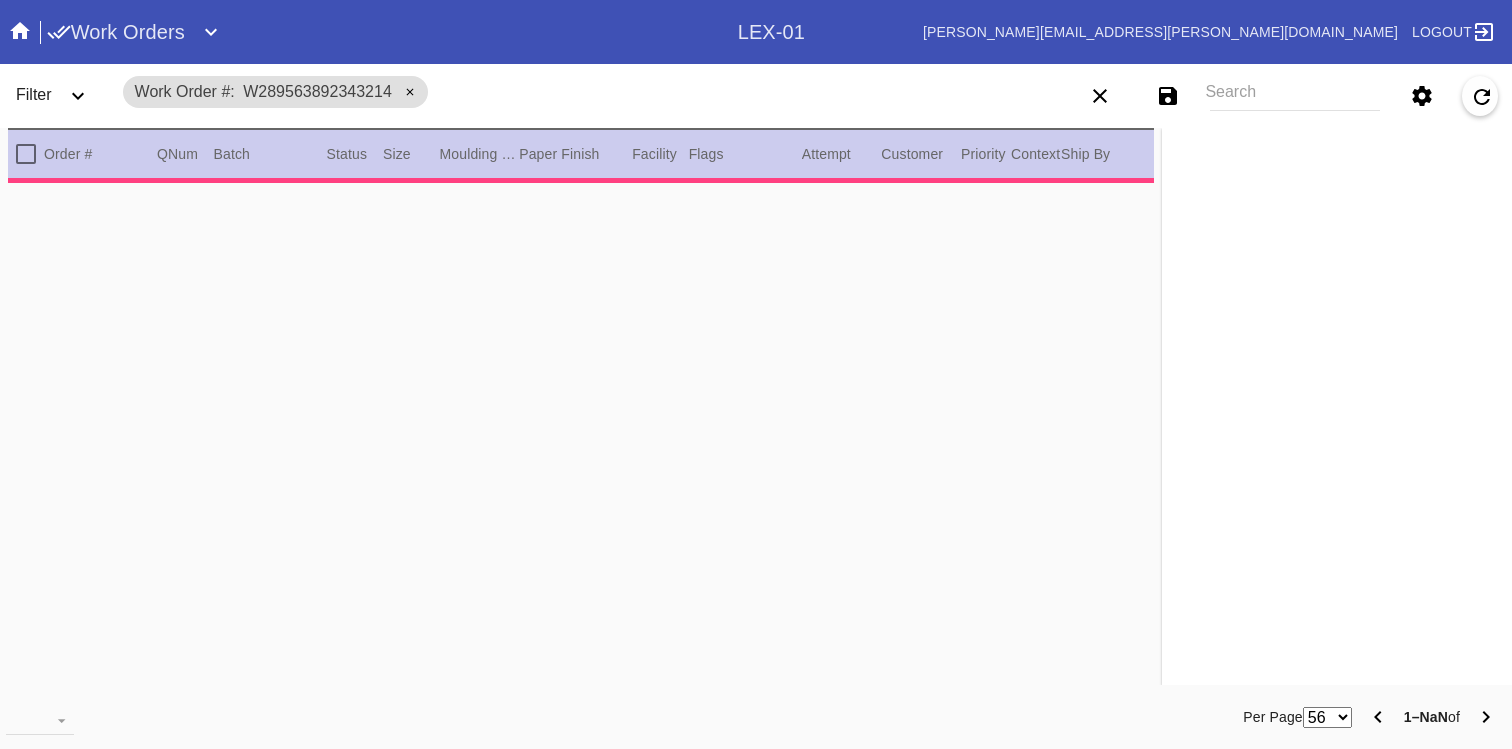 type on "0.0" 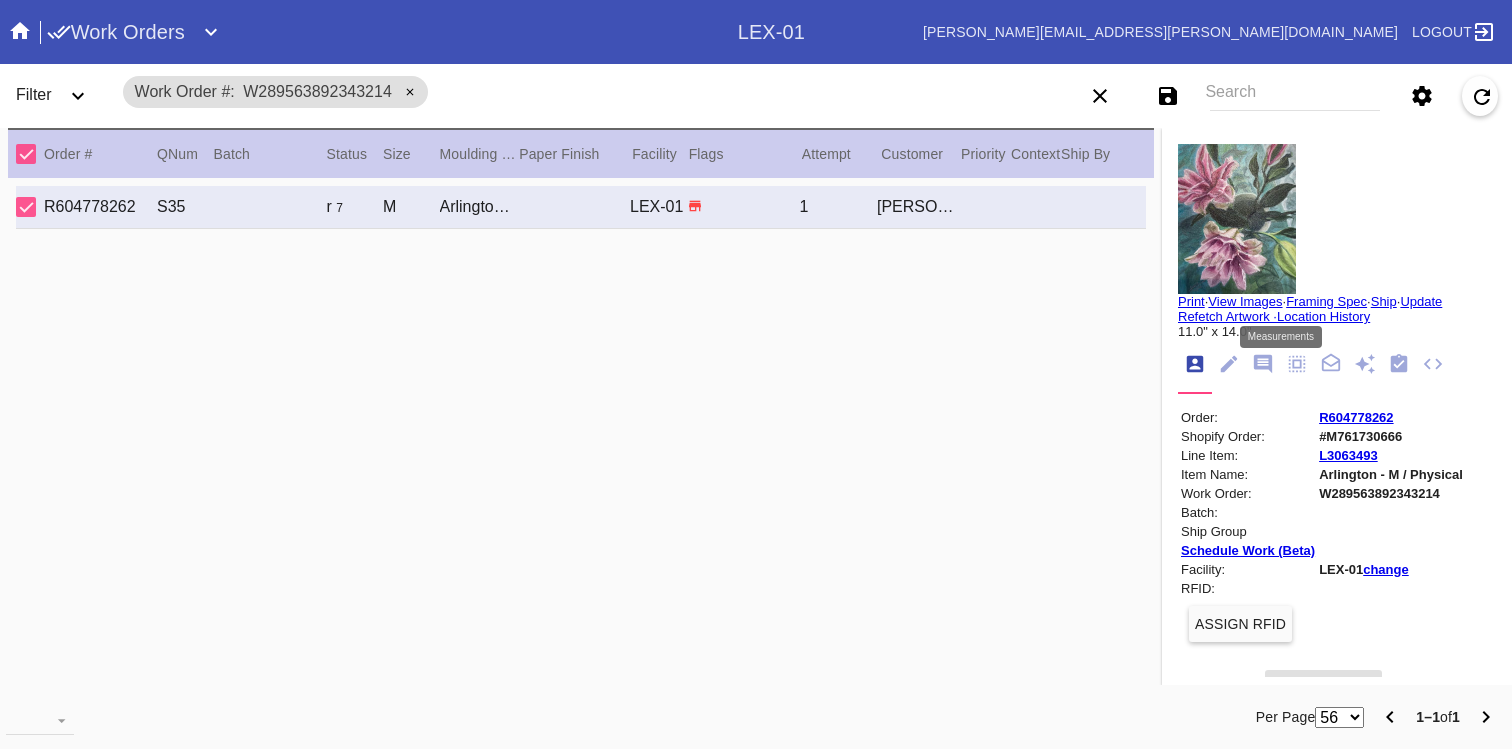 click 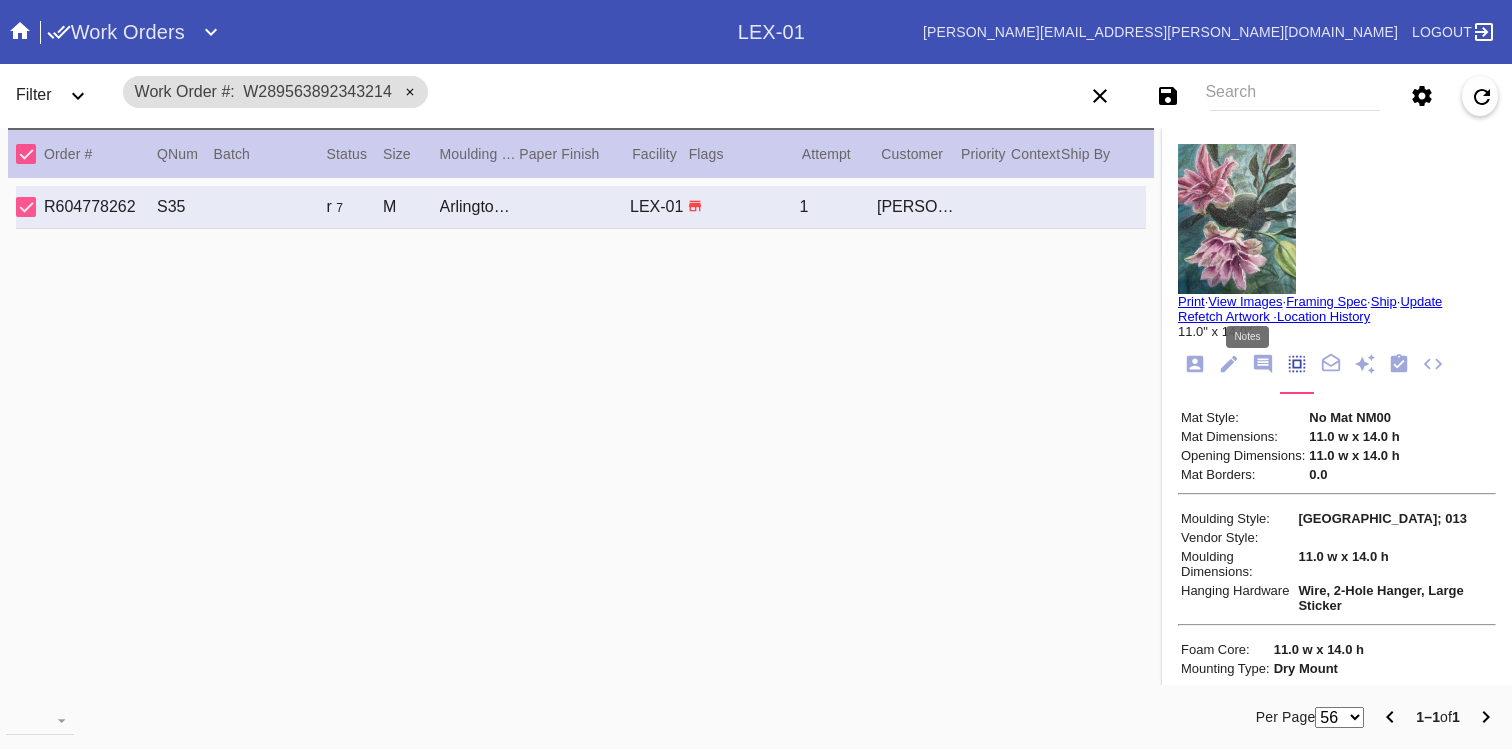 click 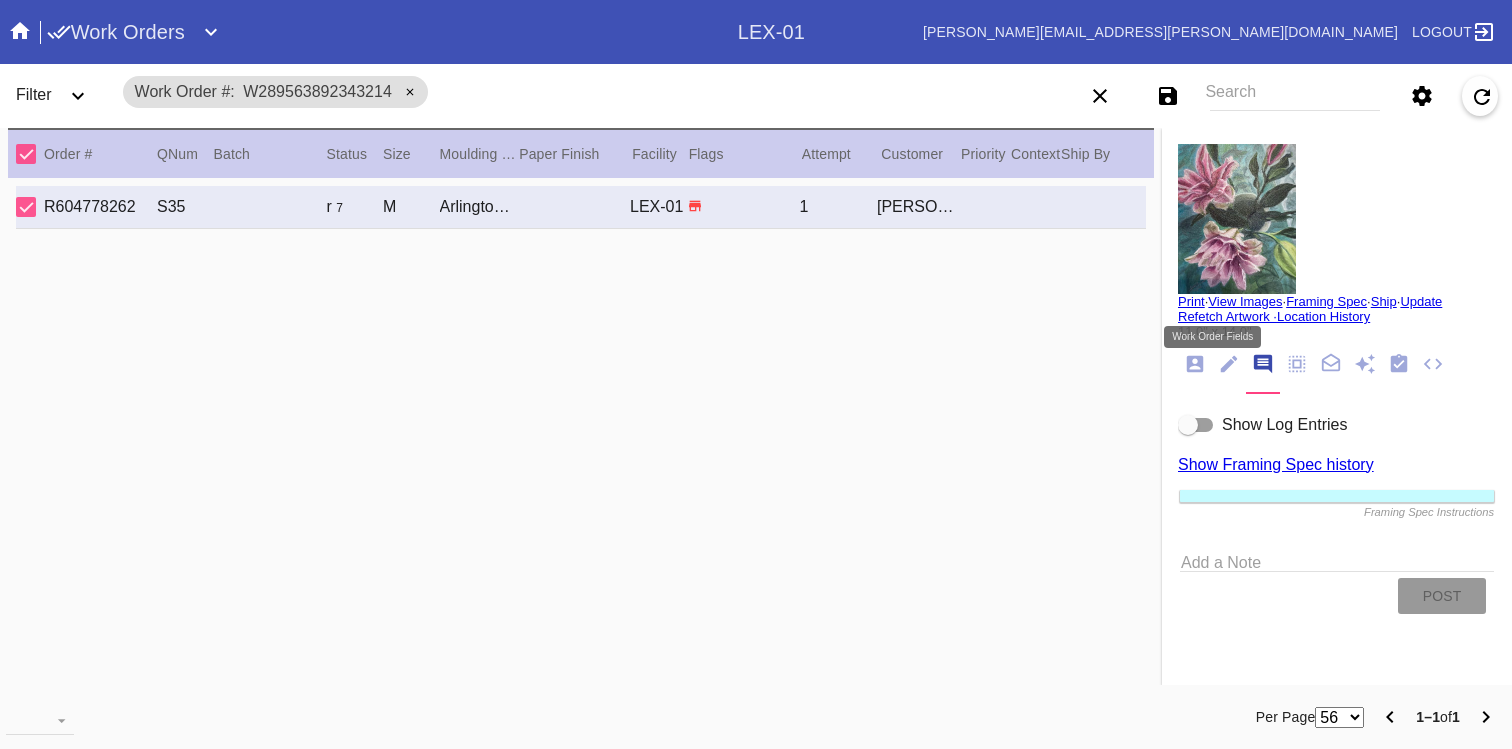 click 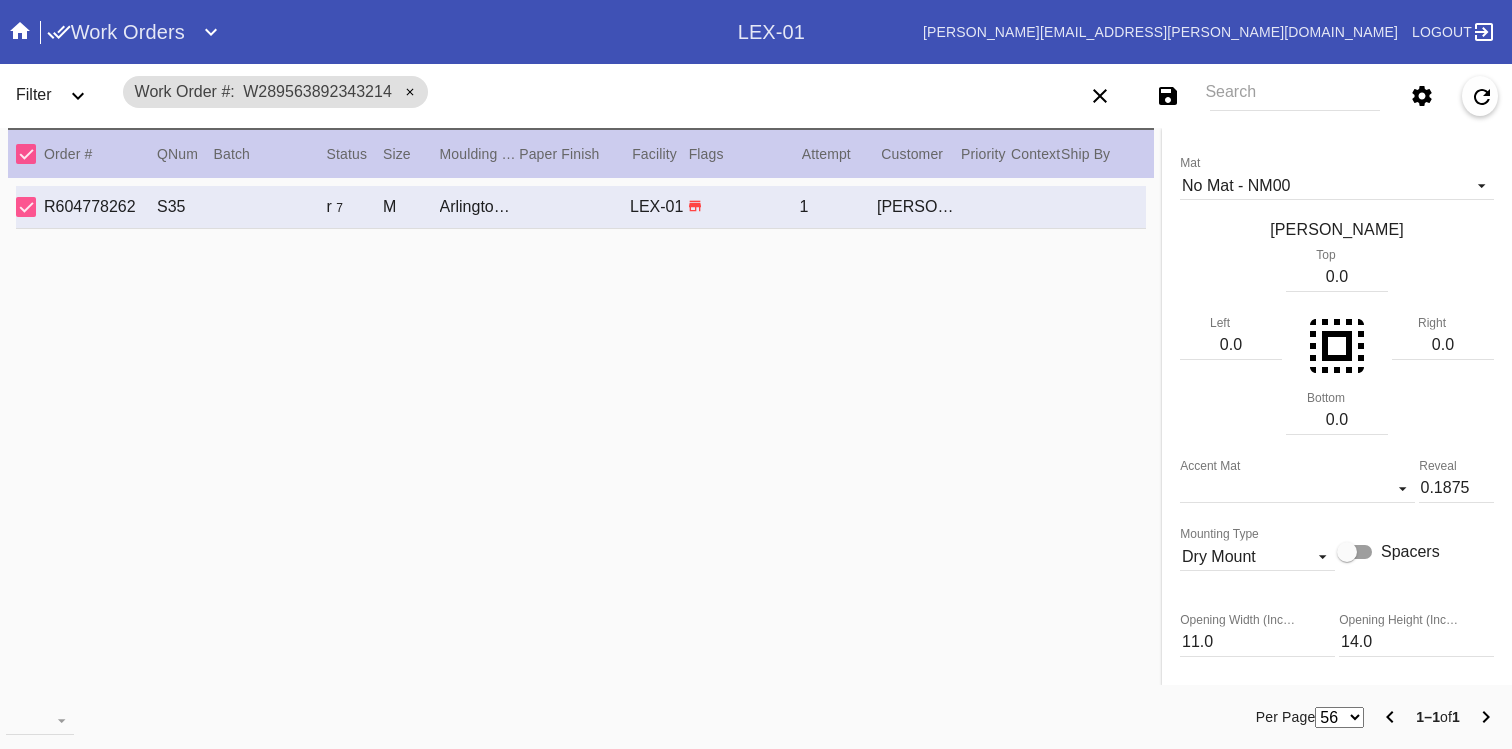 scroll, scrollTop: 509, scrollLeft: 0, axis: vertical 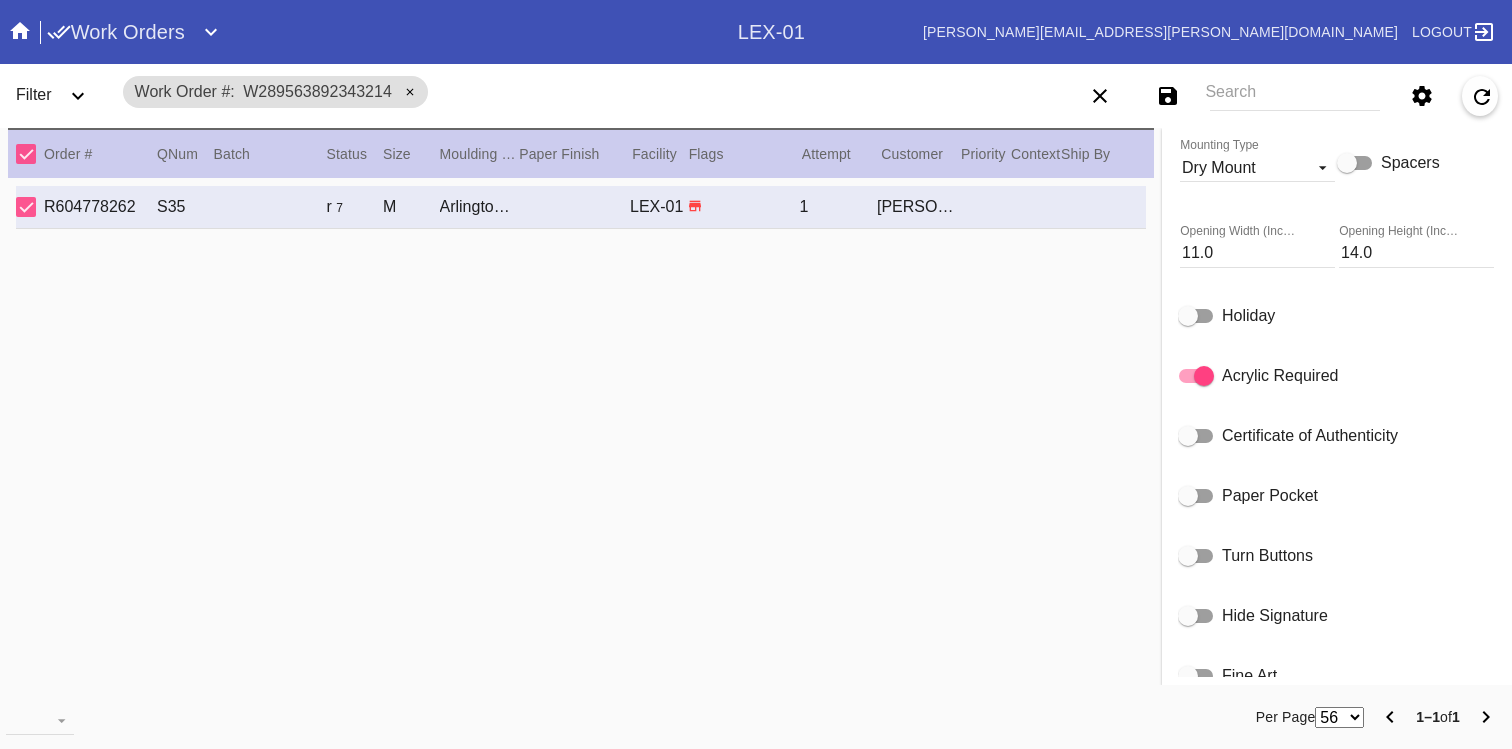 click on "Acrylic Required" 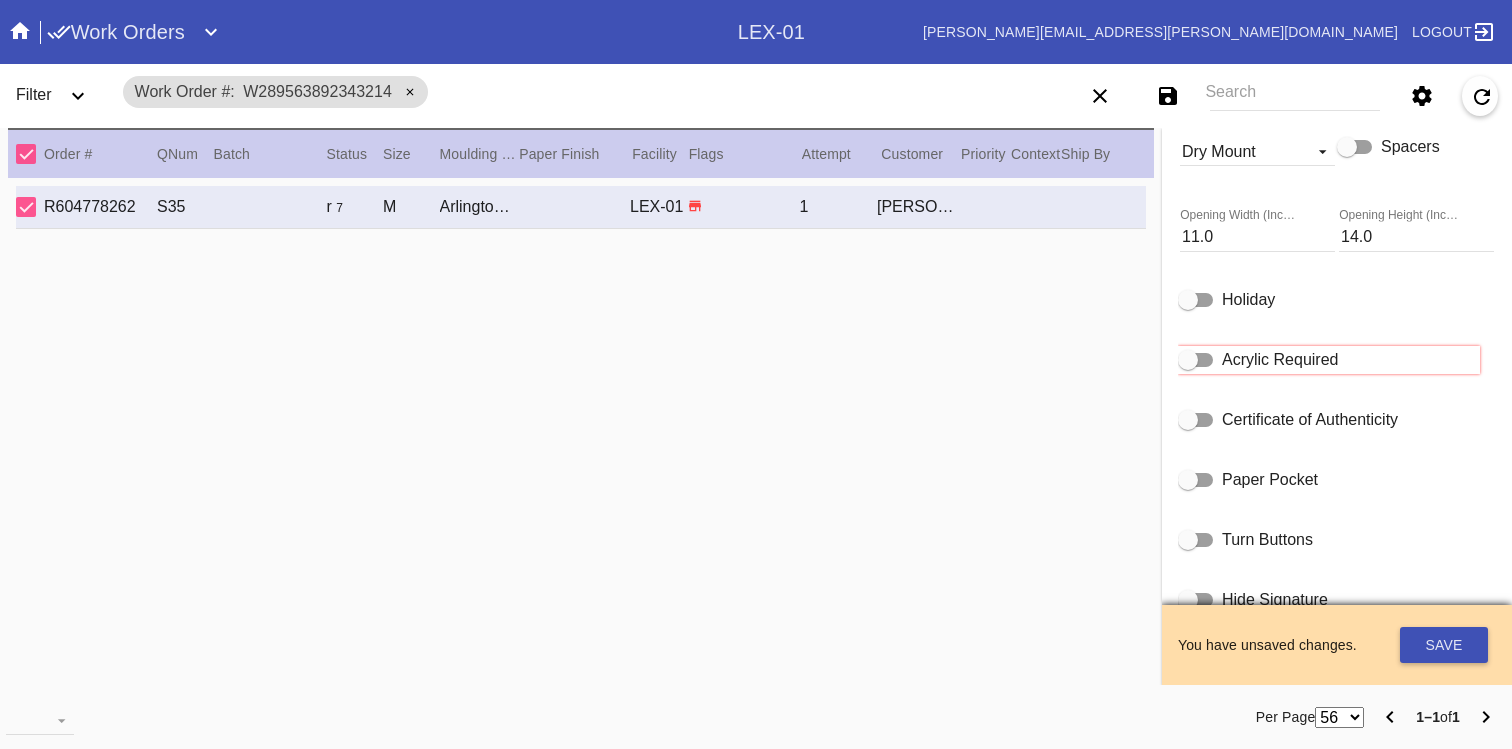 scroll, scrollTop: 865, scrollLeft: 0, axis: vertical 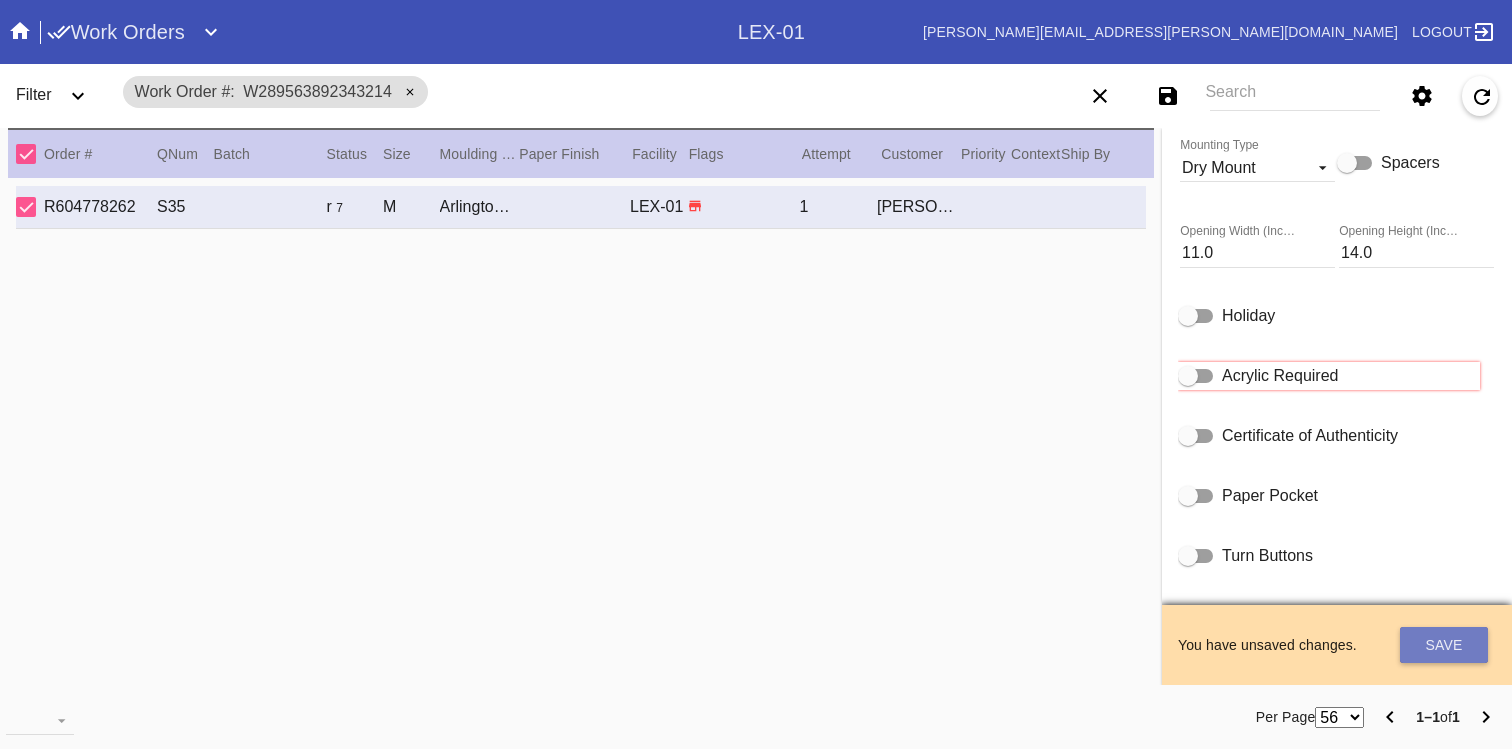 click on "Save" at bounding box center [1444, 645] 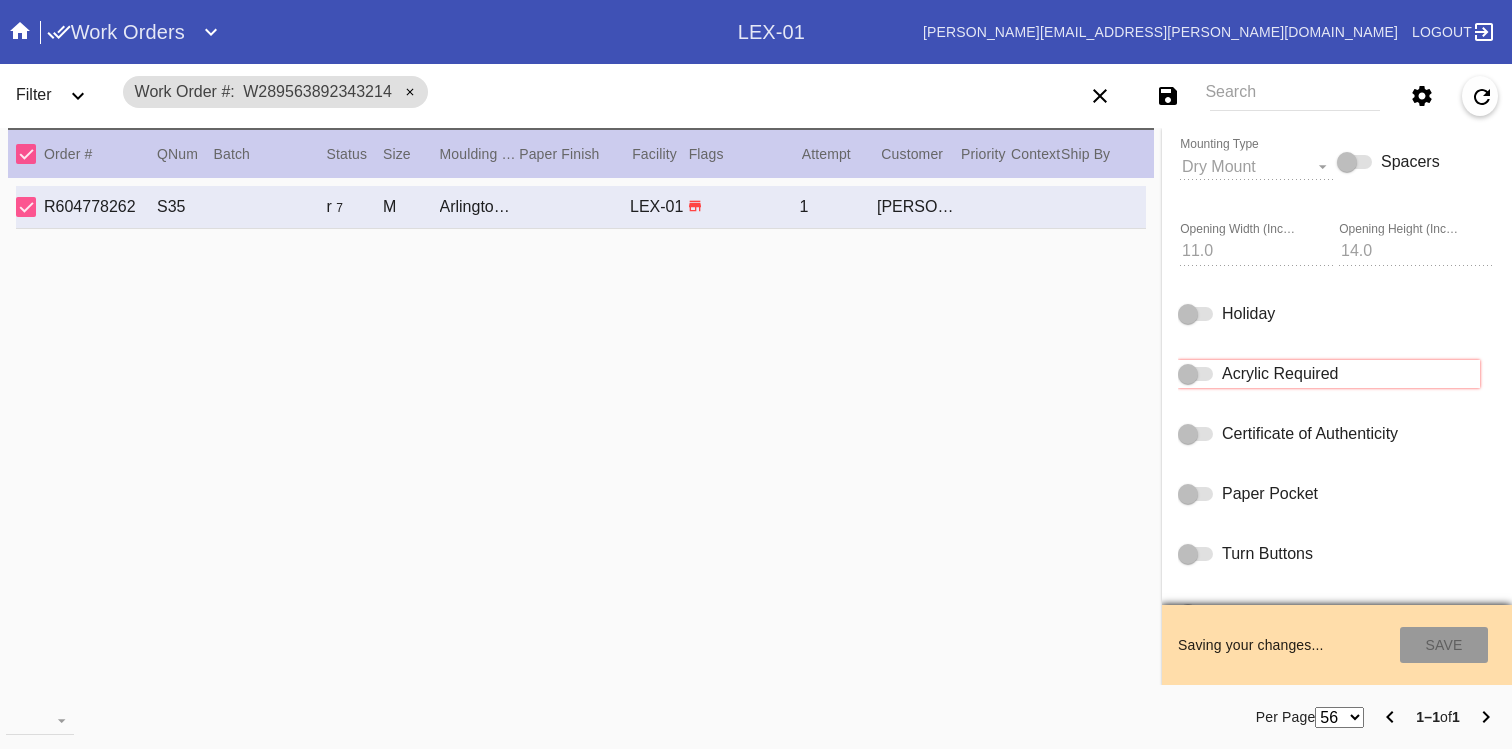 type on "7/26/2025" 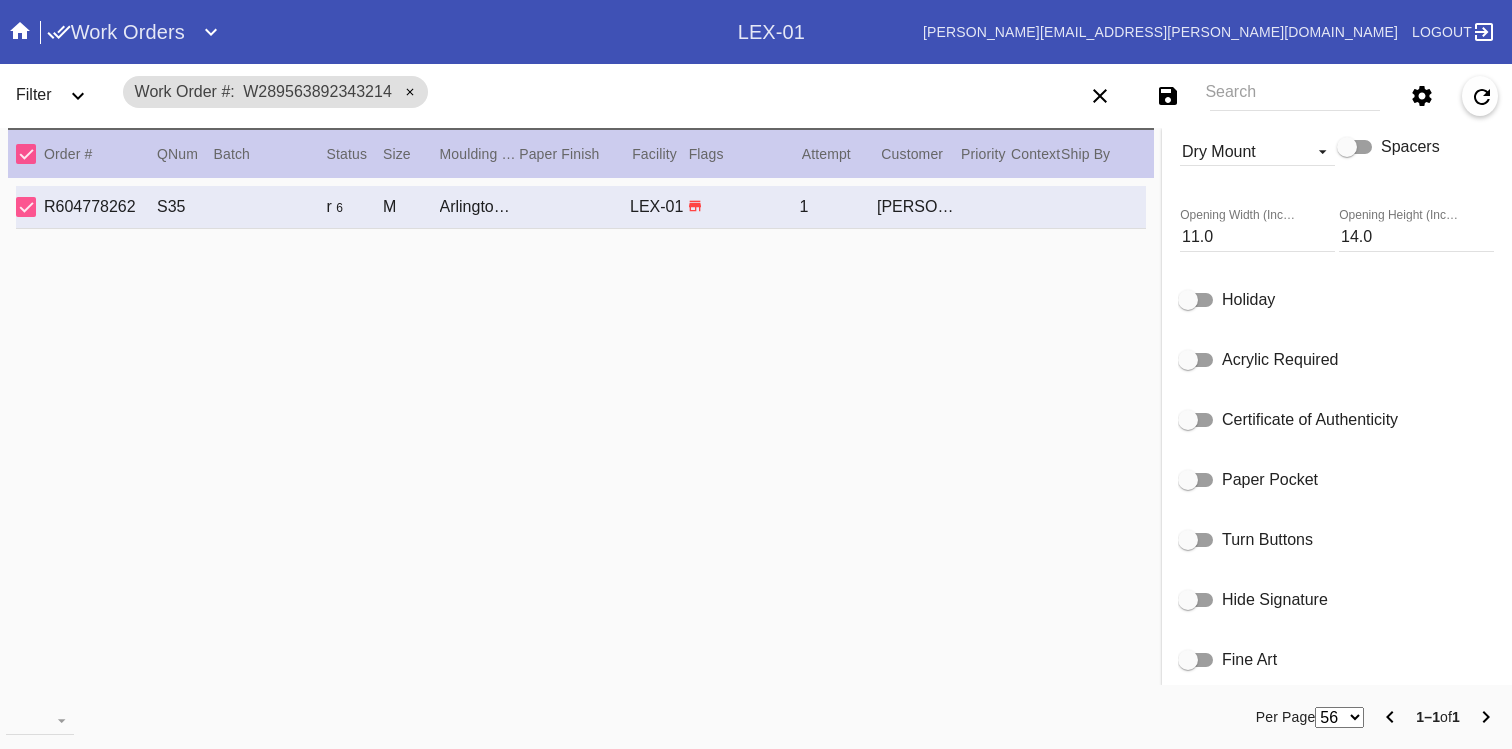 scroll, scrollTop: 865, scrollLeft: 0, axis: vertical 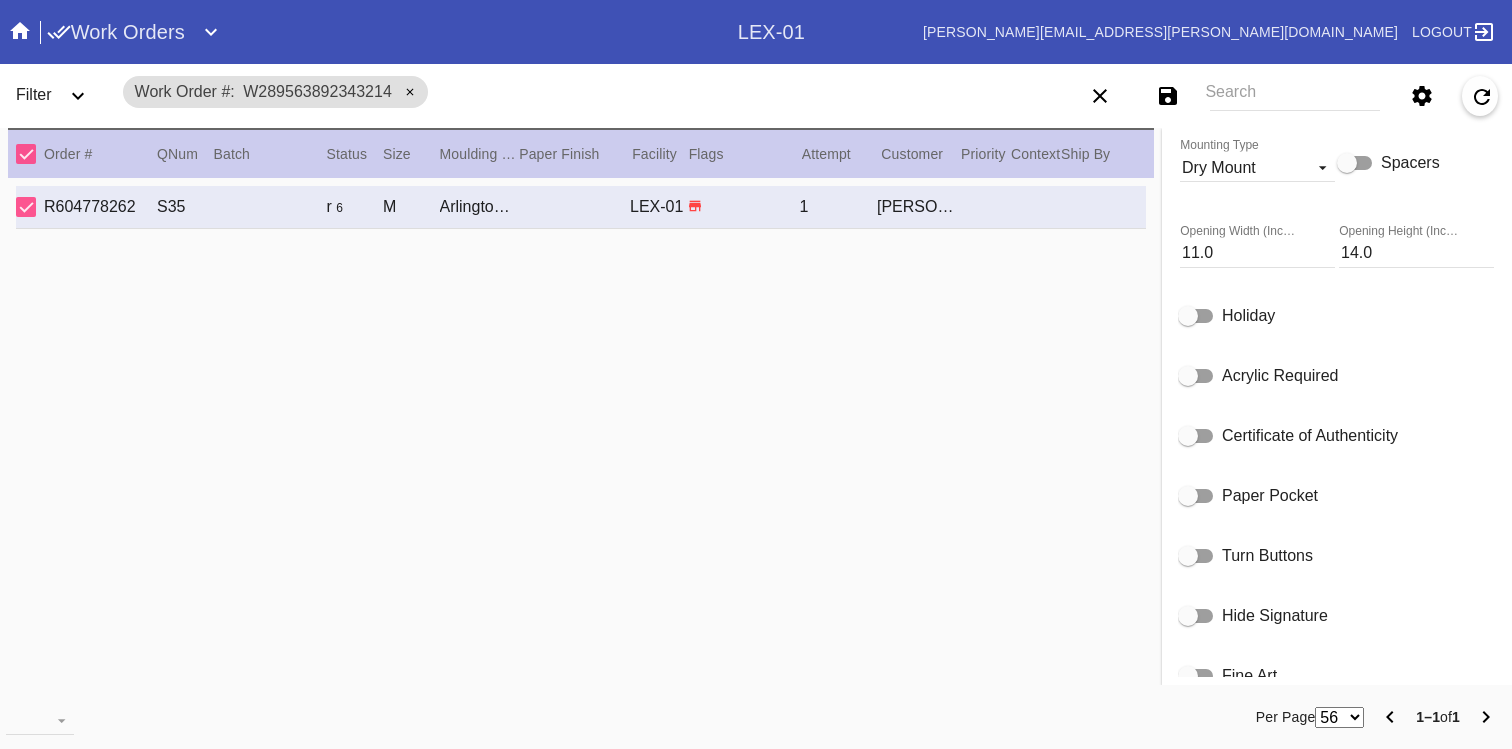 click on "Work Order #
W289563892343214" at bounding box center (276, 92) 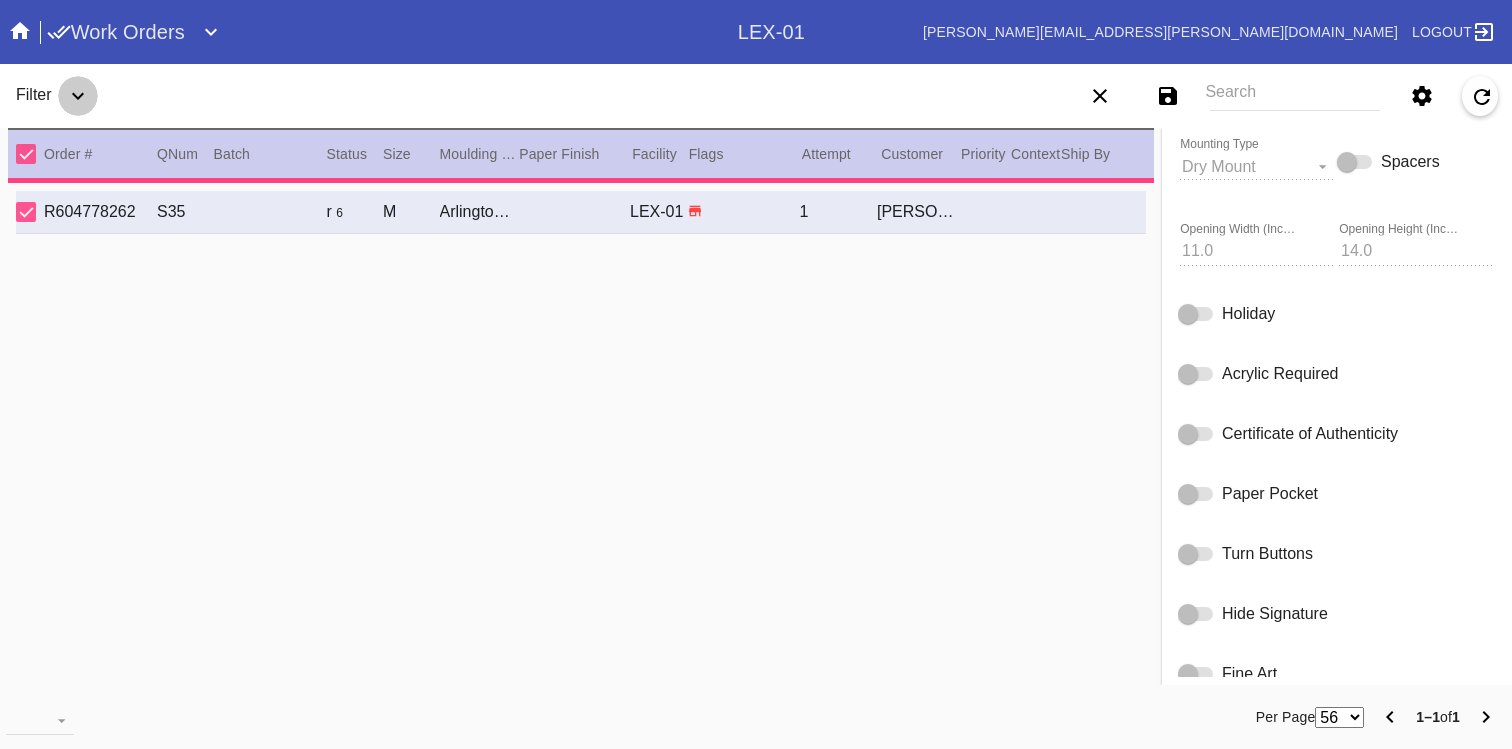 click 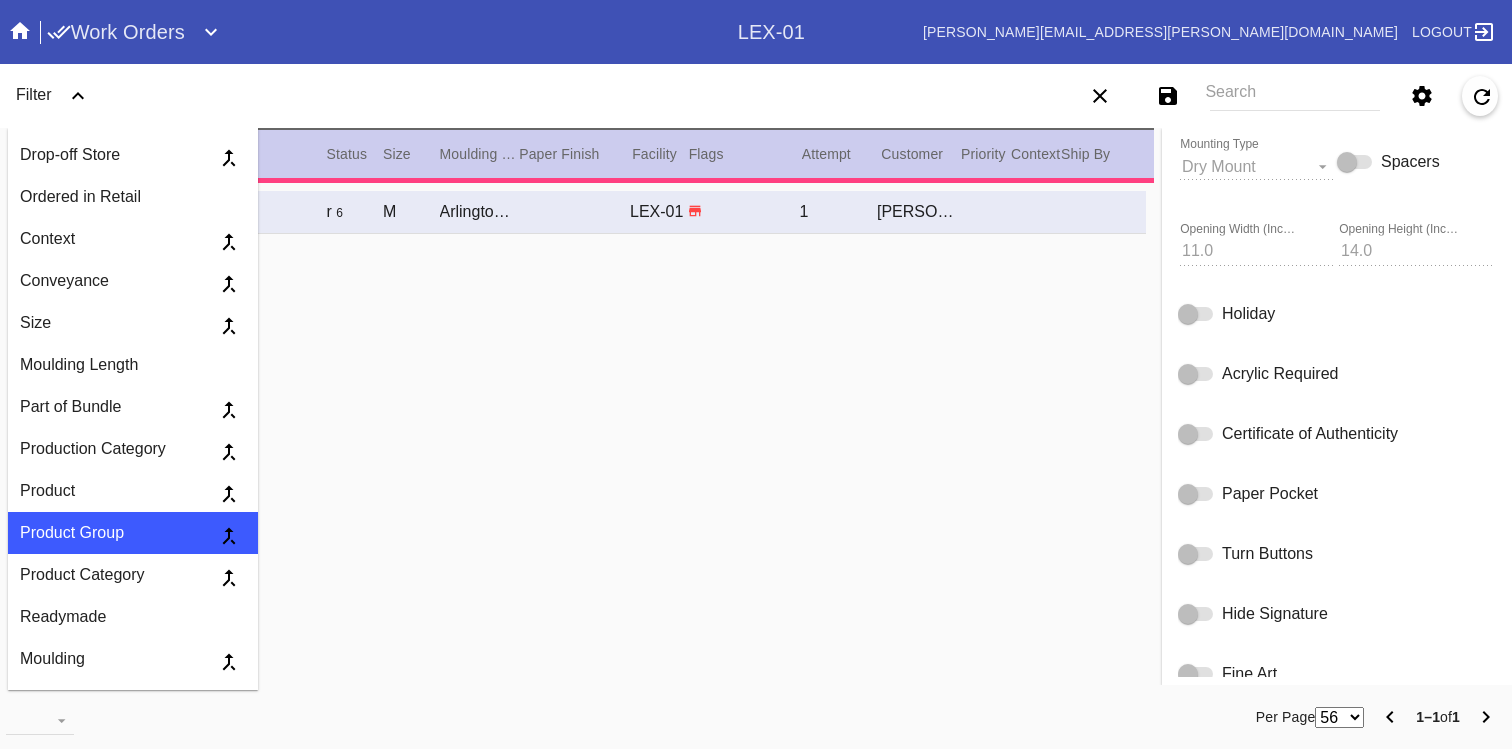 scroll, scrollTop: 838, scrollLeft: 0, axis: vertical 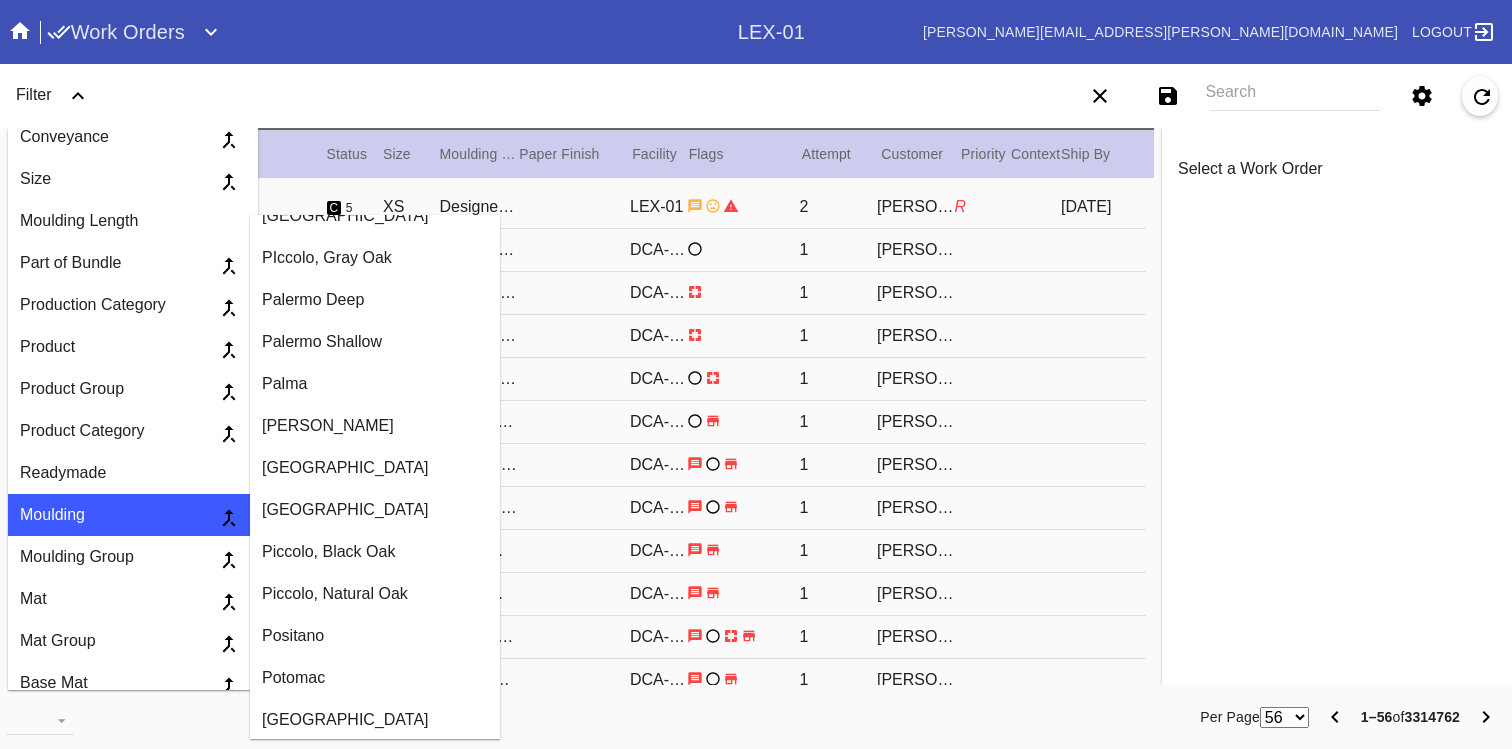 click on "Palermo Shallow" at bounding box center [375, 342] 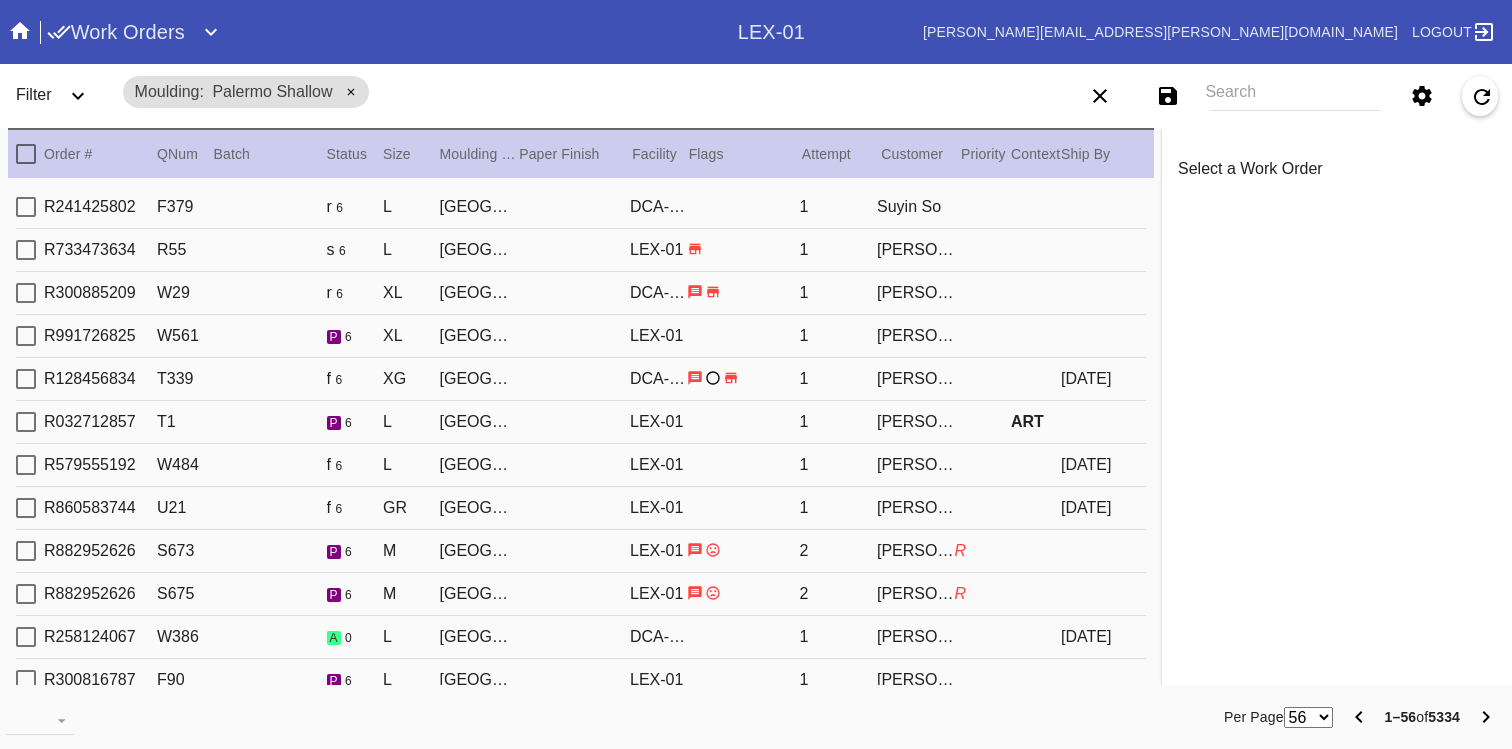 click on "Suyin So" at bounding box center [916, 207] 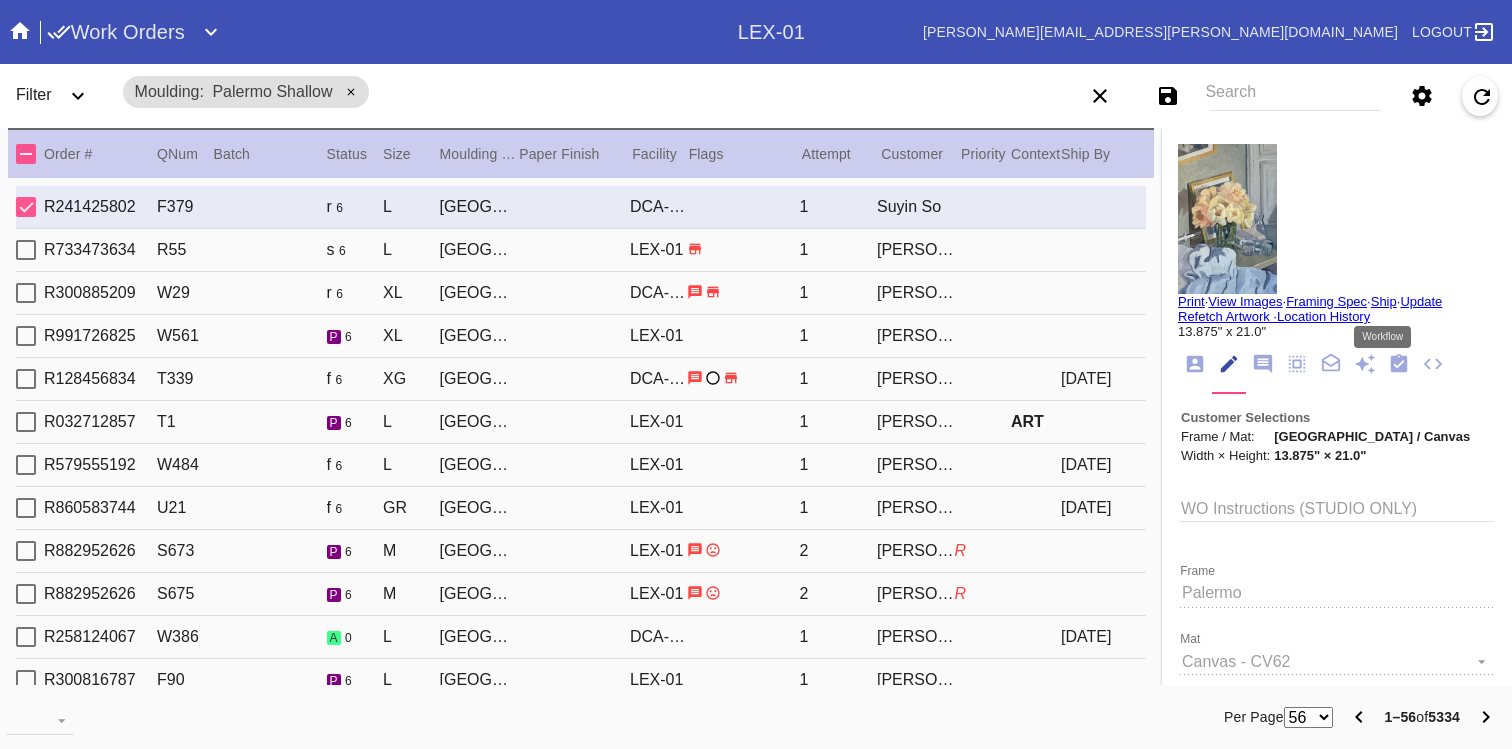 click 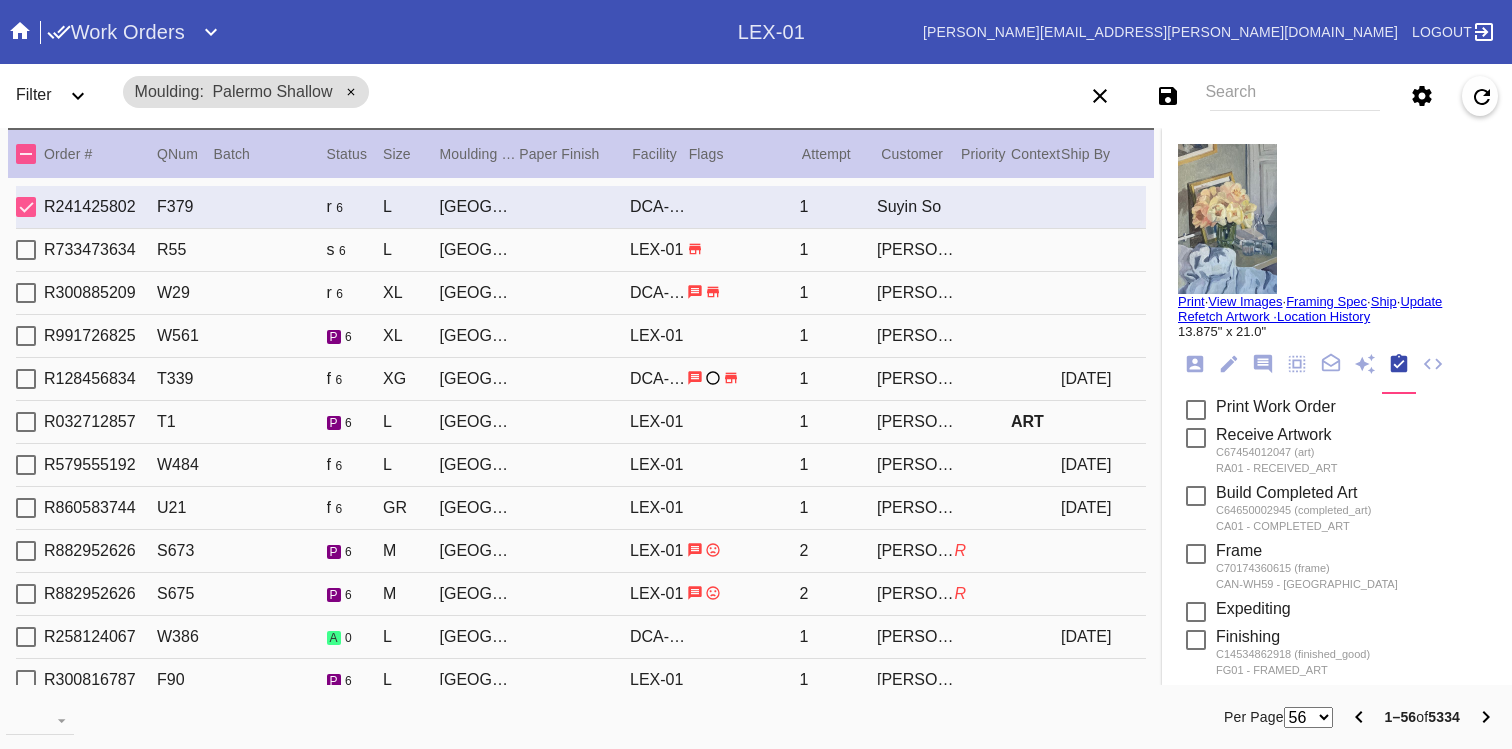 click 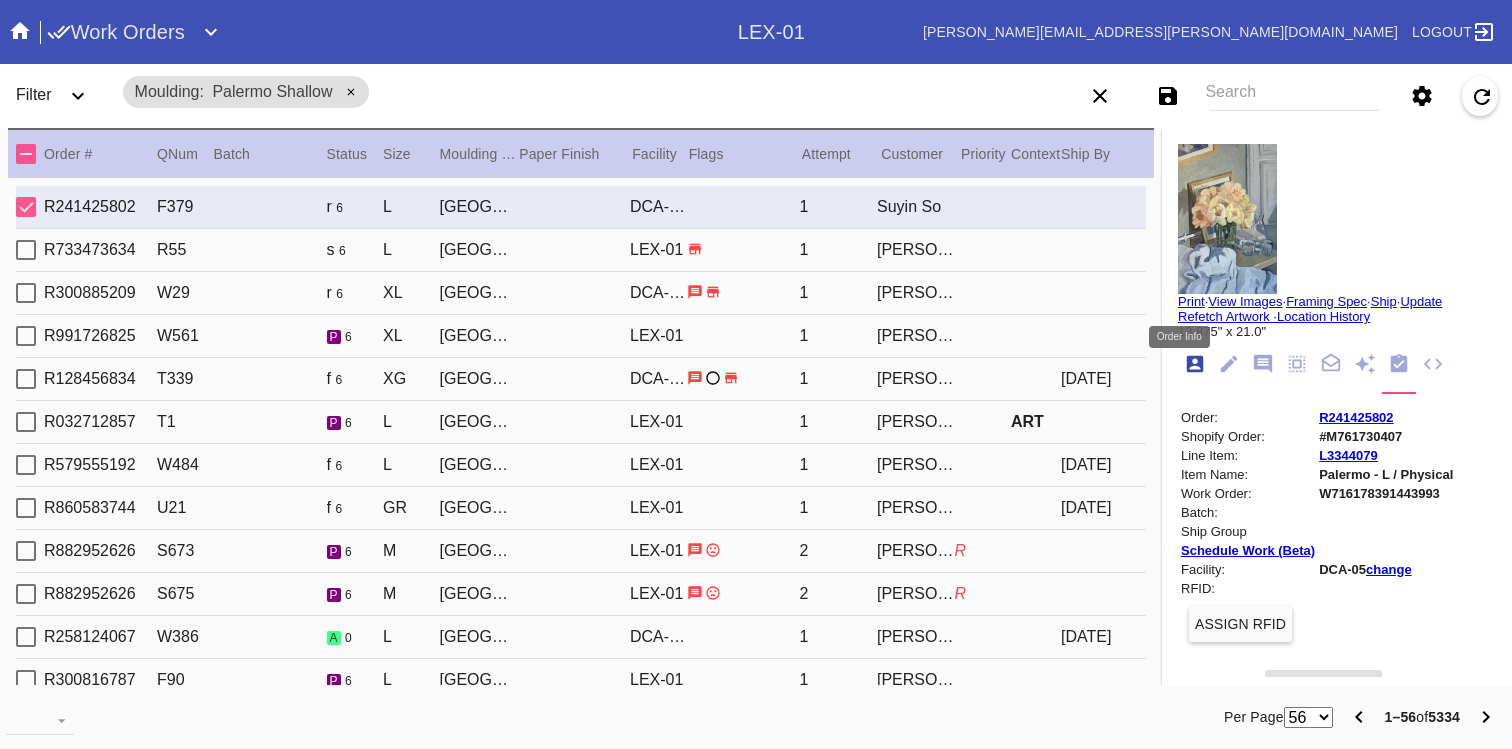 scroll, scrollTop: 24, scrollLeft: 0, axis: vertical 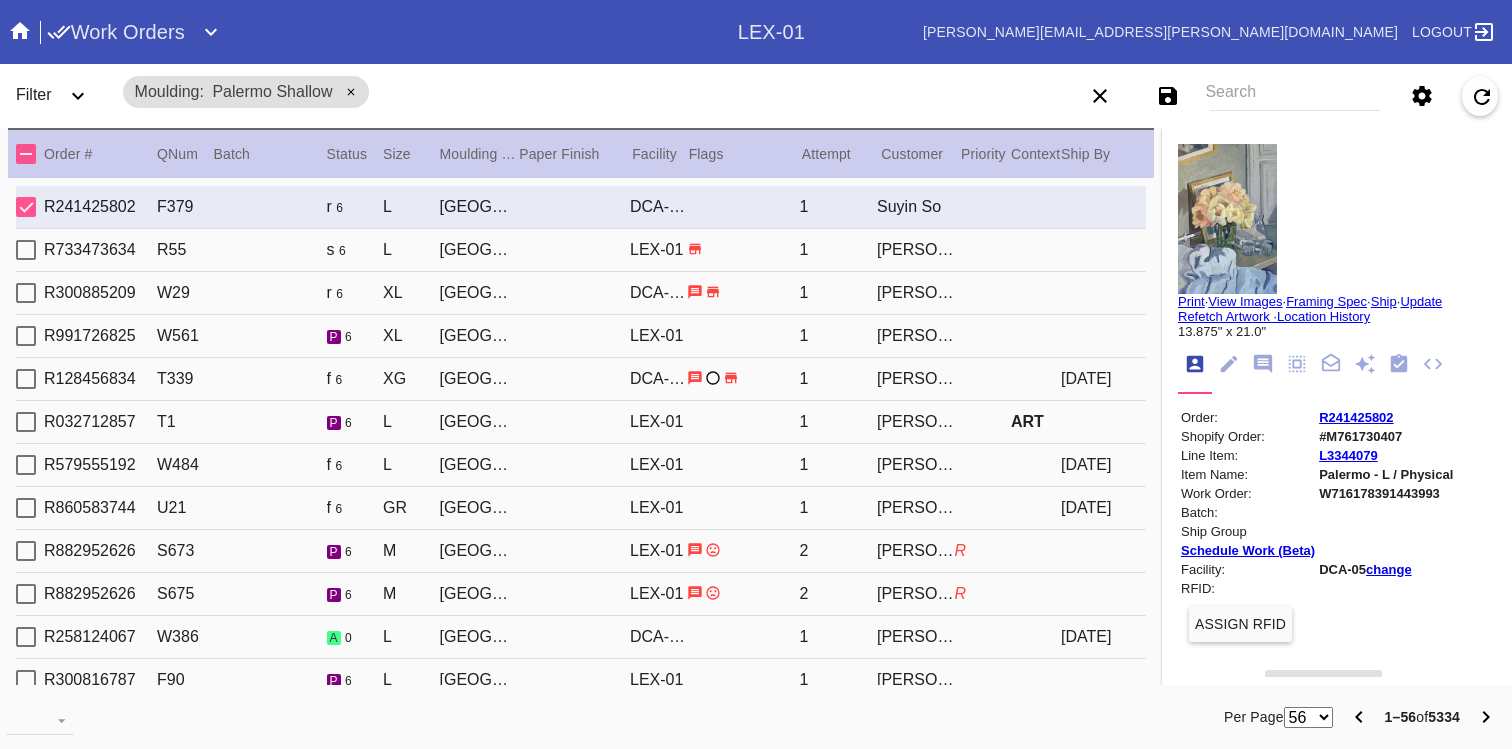 click on "Framing Spec" at bounding box center [1326, 301] 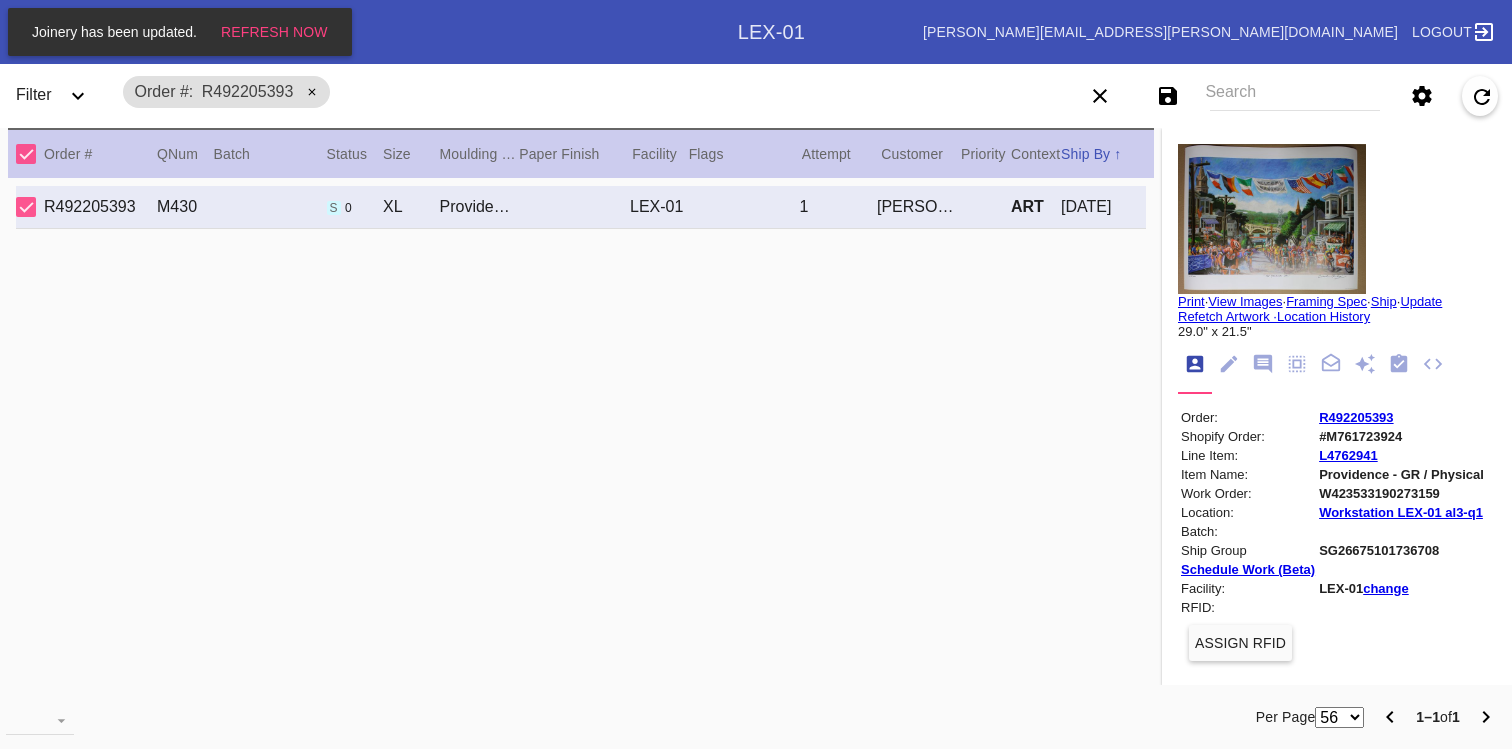 scroll, scrollTop: 0, scrollLeft: 0, axis: both 